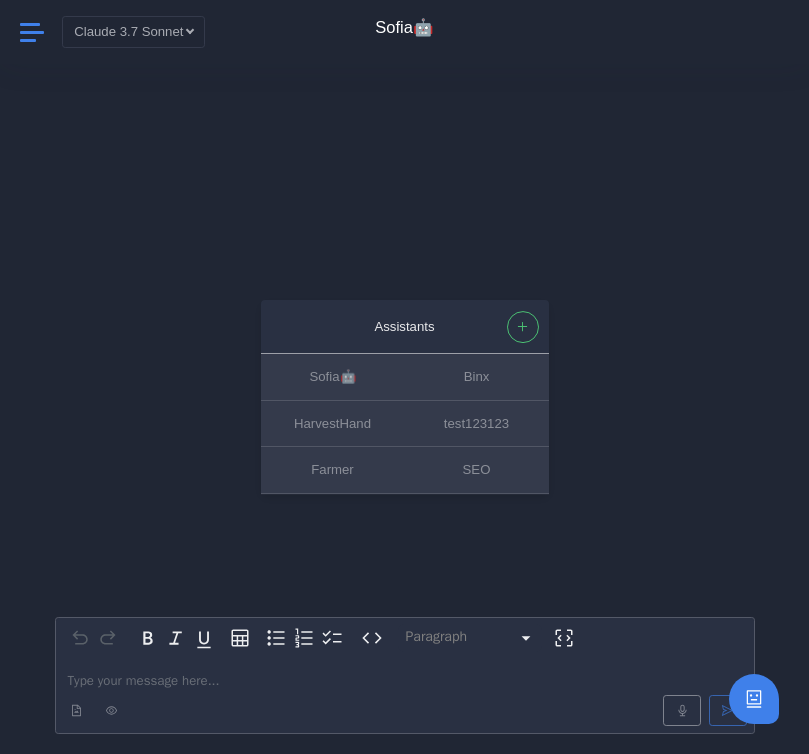 scroll, scrollTop: 2, scrollLeft: 0, axis: vertical 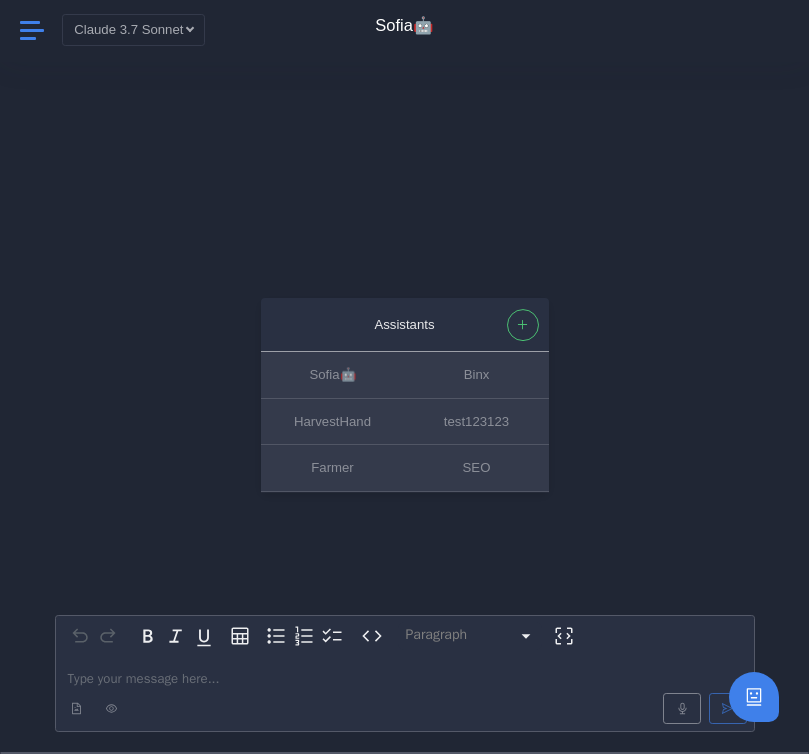 click at bounding box center (33, 30) 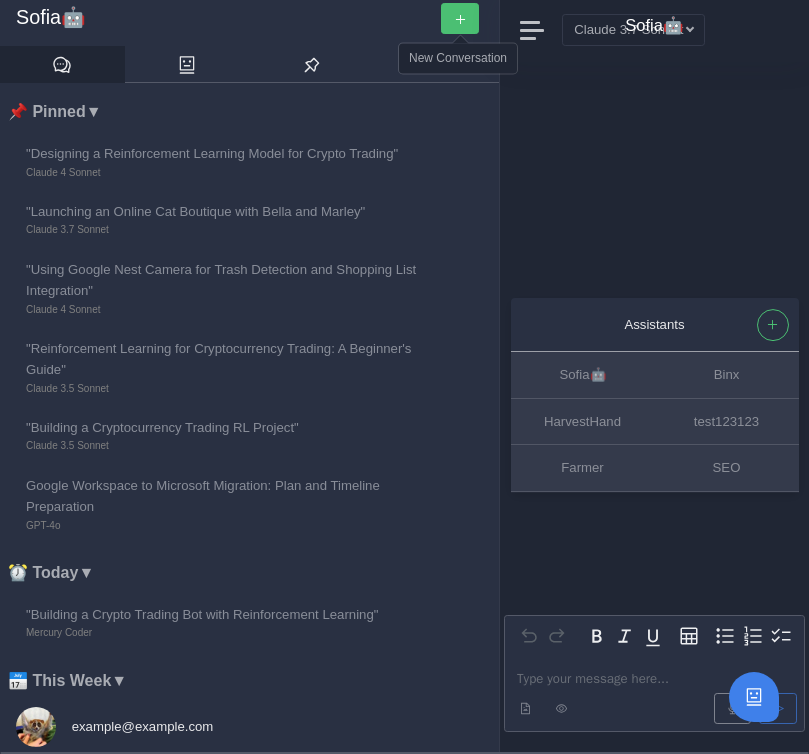 click at bounding box center [460, 18] 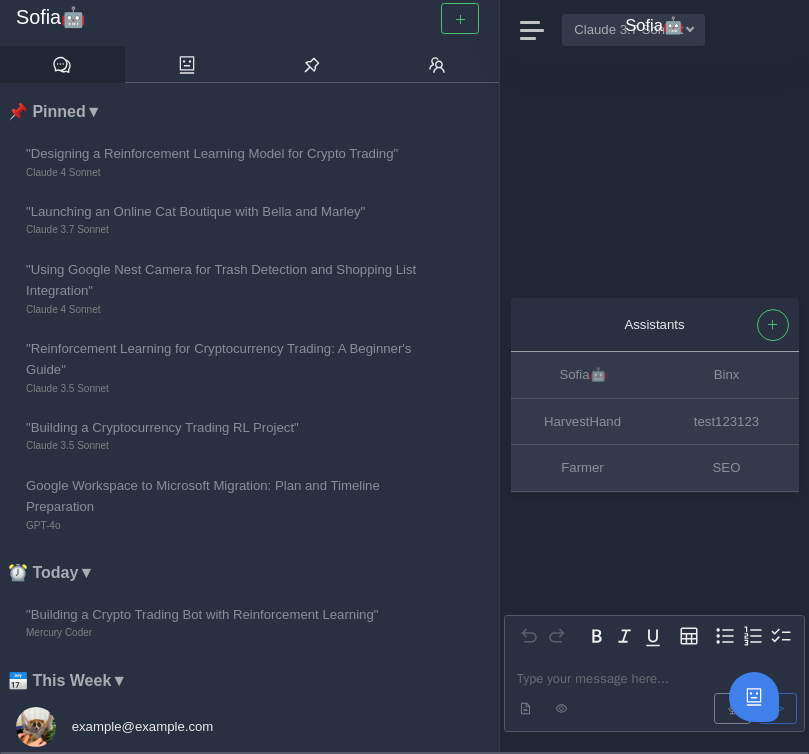 click on "Claude 3.7 Sonnet" at bounding box center [633, 29] 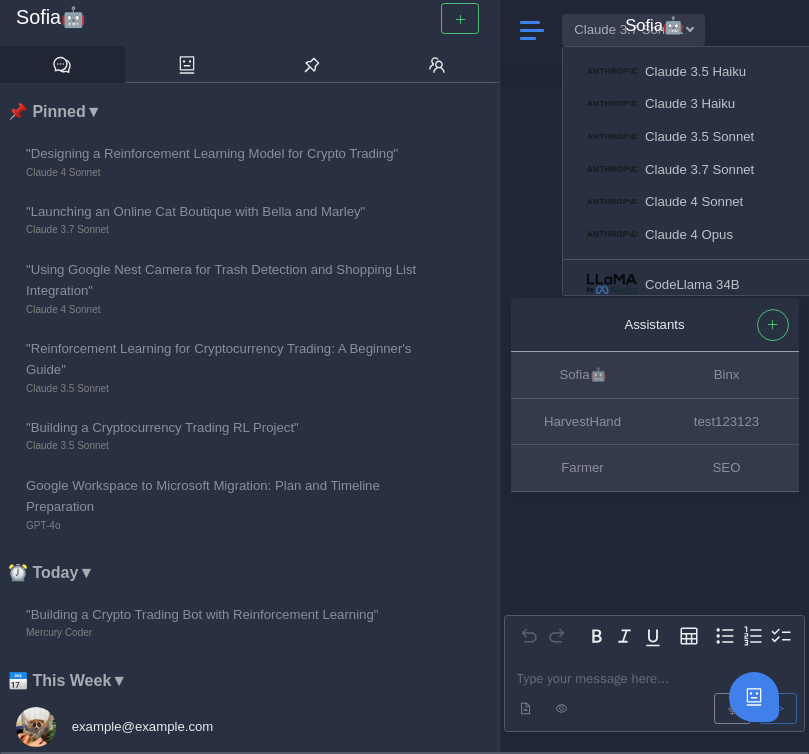 click at bounding box center (533, 30) 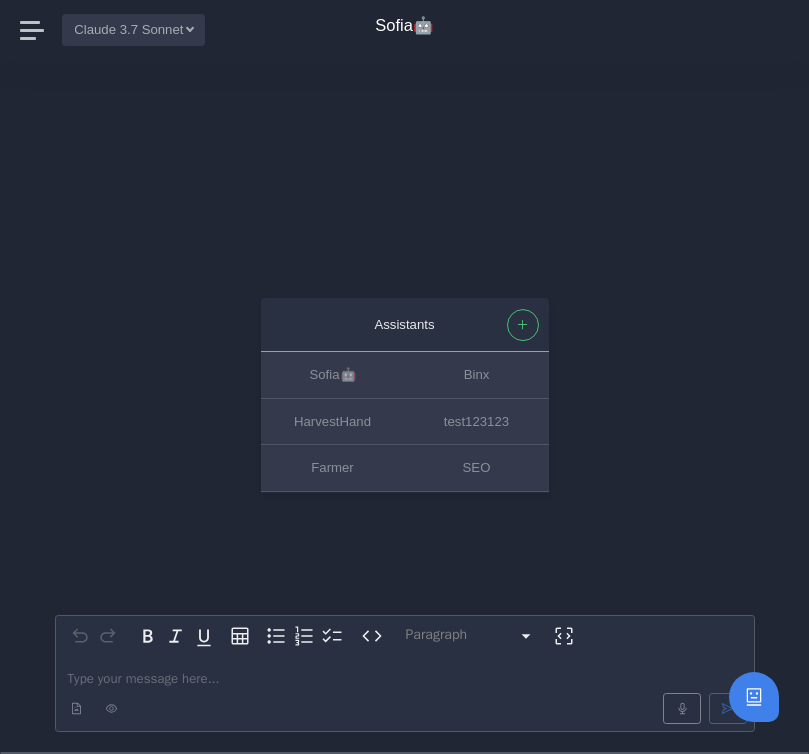 click on "Claude 3.7 Sonnet" at bounding box center [133, 29] 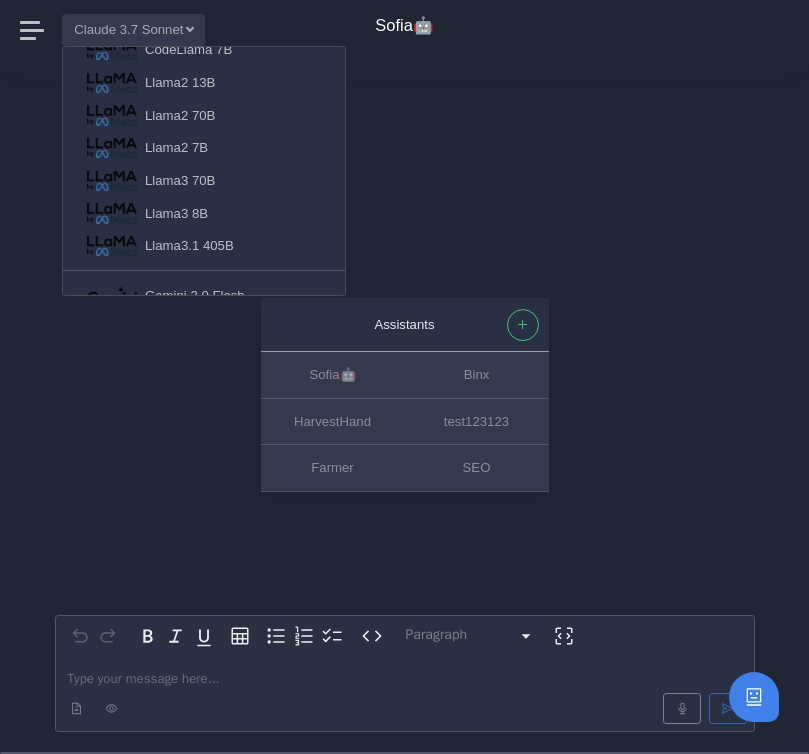scroll, scrollTop: 324, scrollLeft: 0, axis: vertical 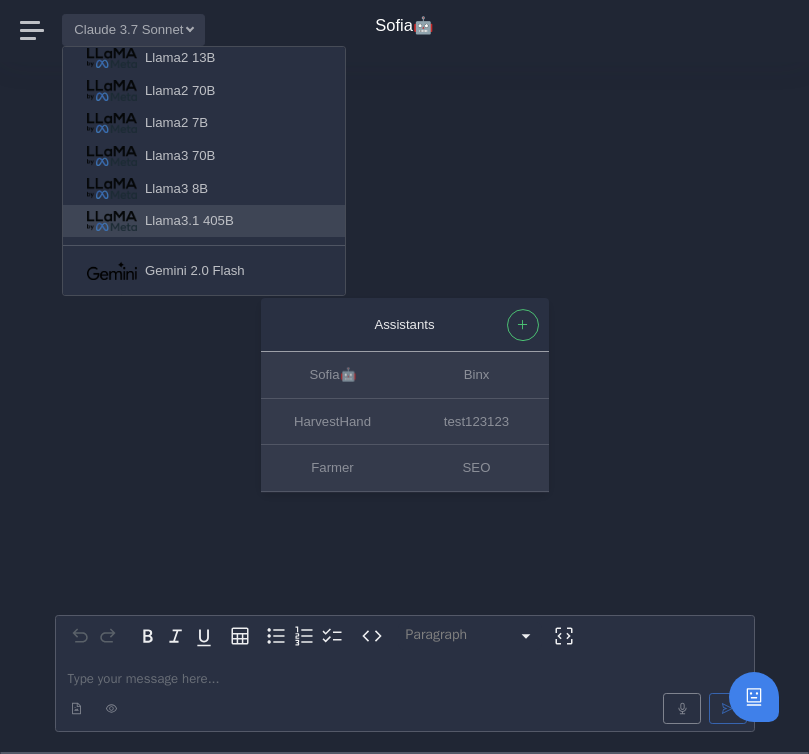 click on "Llama3.1 405B" at bounding box center [204, 221] 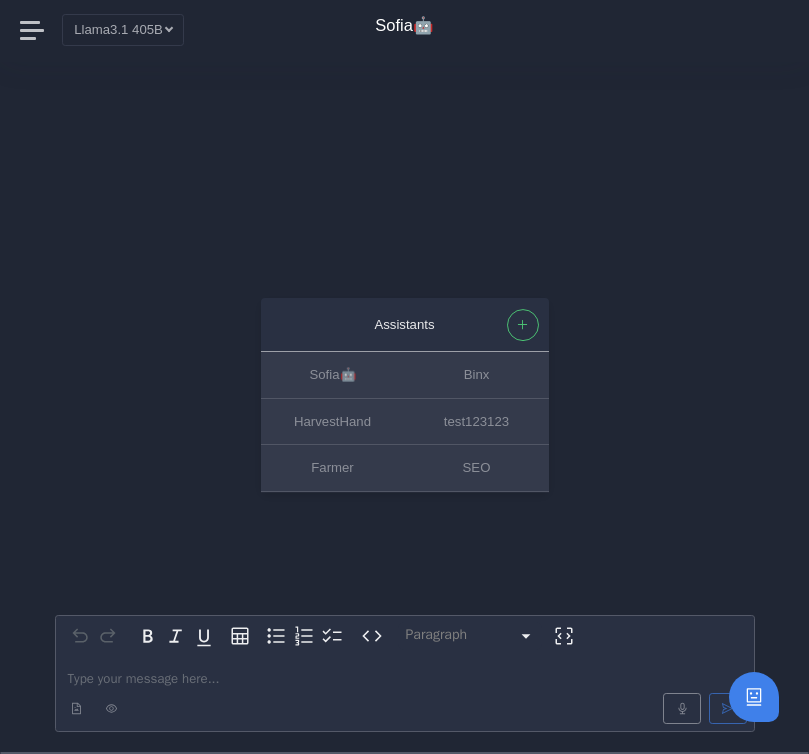 click at bounding box center [405, 678] 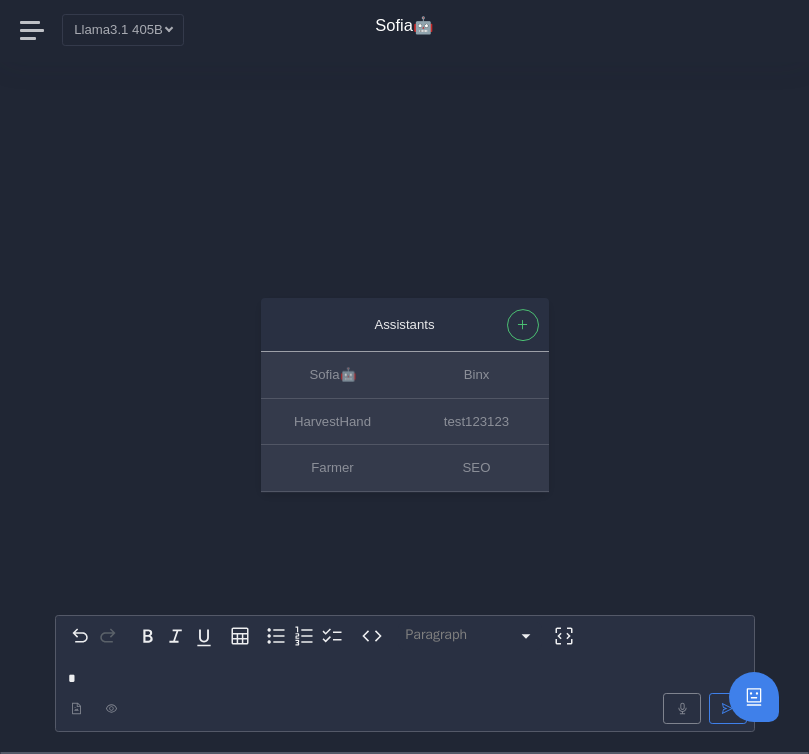 type 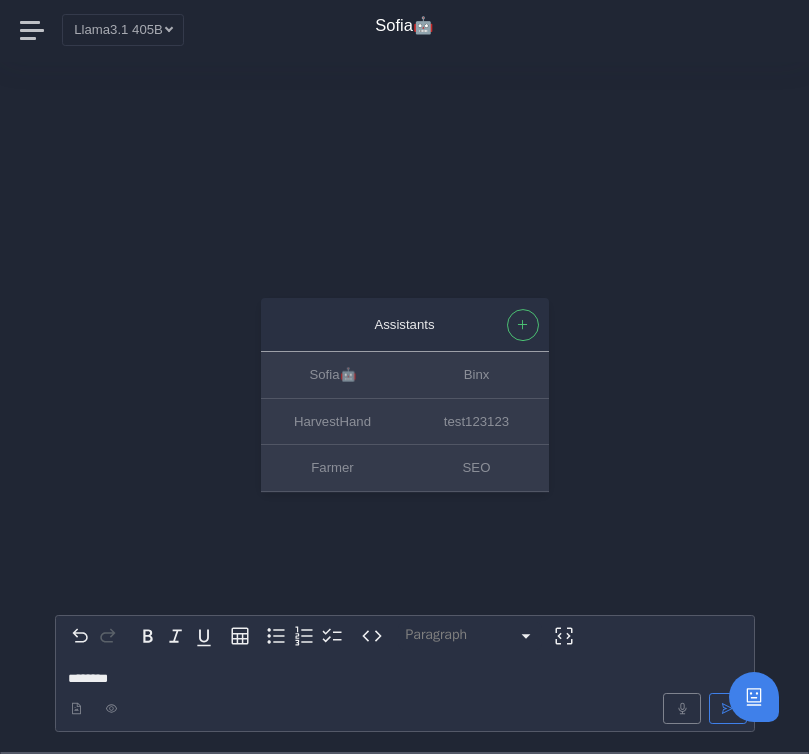 scroll, scrollTop: 0, scrollLeft: 0, axis: both 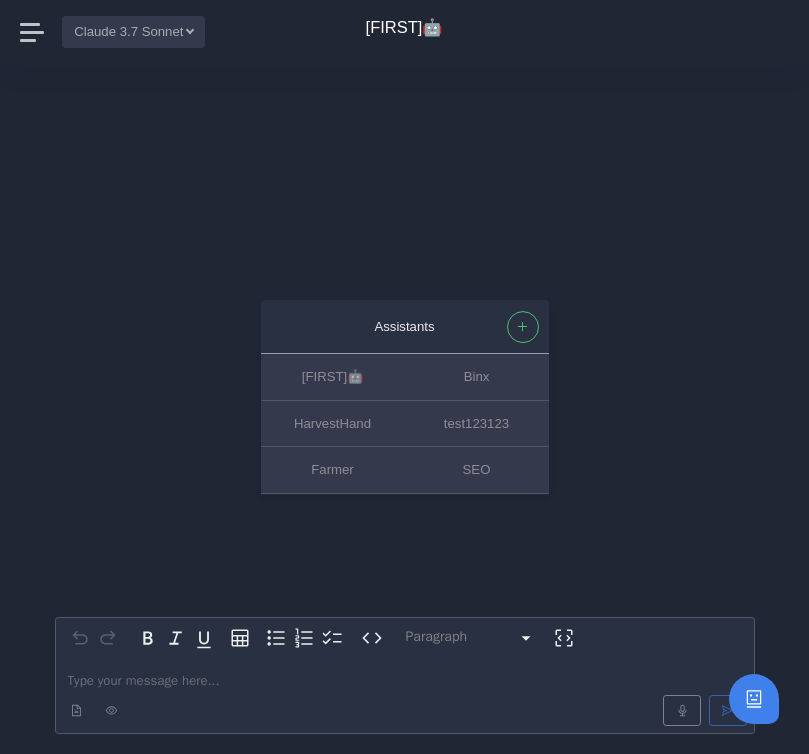 click on "Claude 3.7 Sonnet" at bounding box center (133, 31) 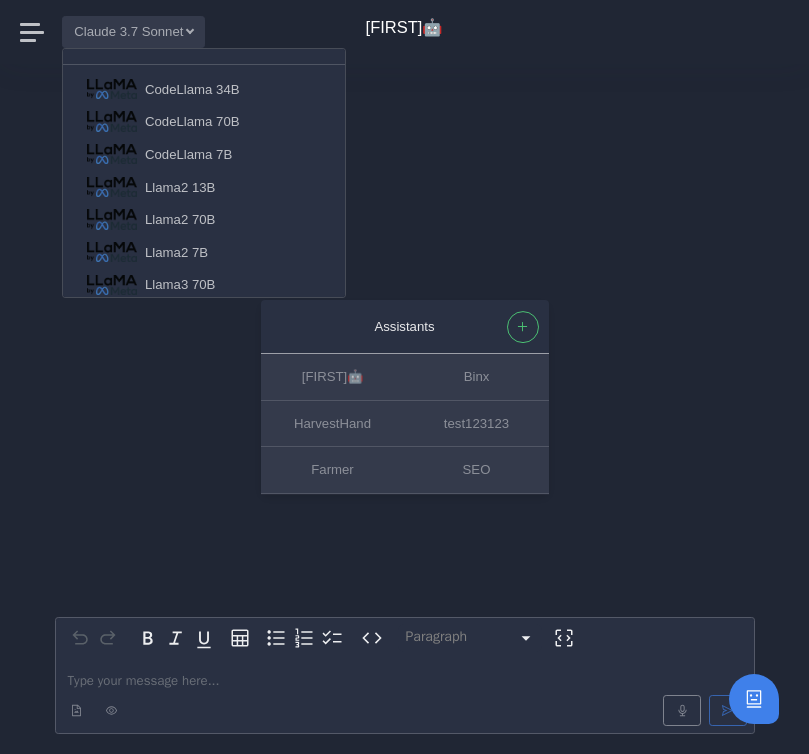 scroll, scrollTop: 201, scrollLeft: 0, axis: vertical 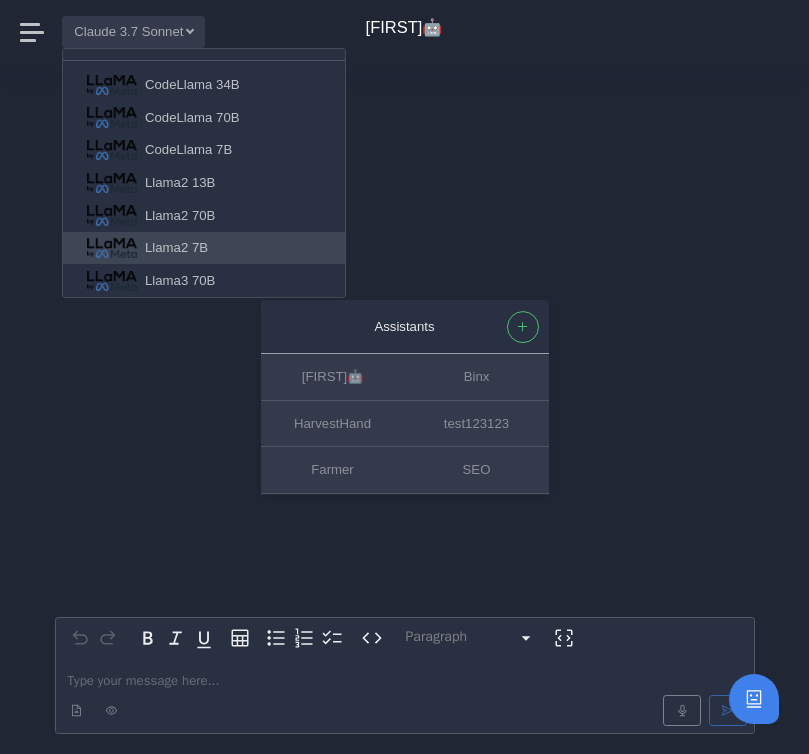 click on "Llama2 7B" at bounding box center (204, 248) 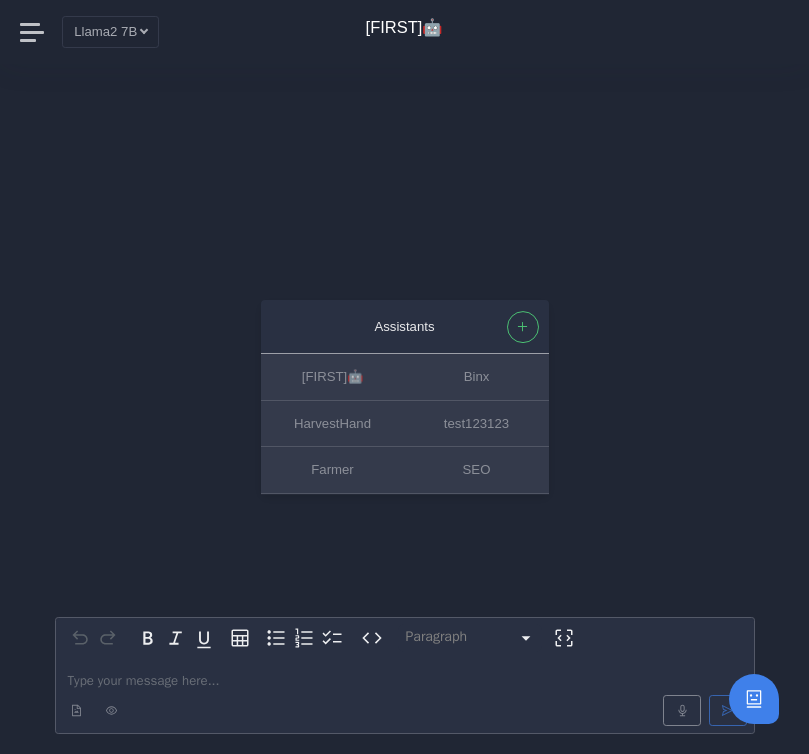 click at bounding box center (405, 680) 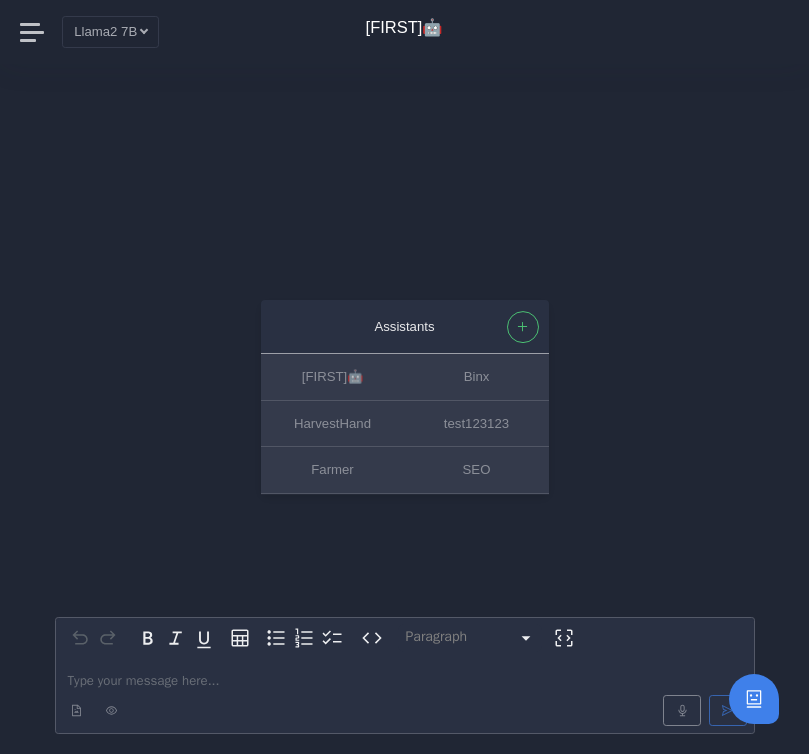 type 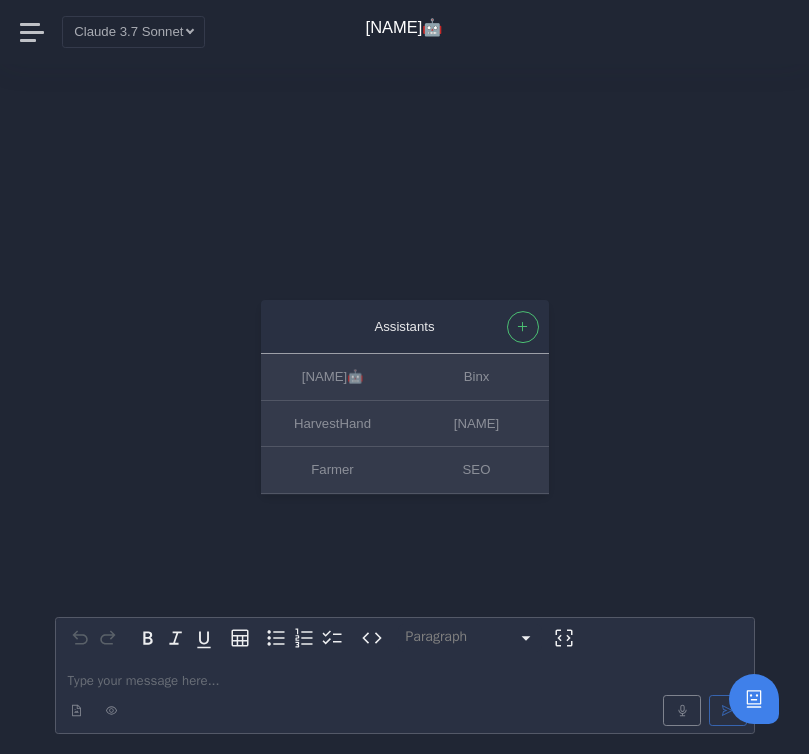 scroll, scrollTop: 0, scrollLeft: 0, axis: both 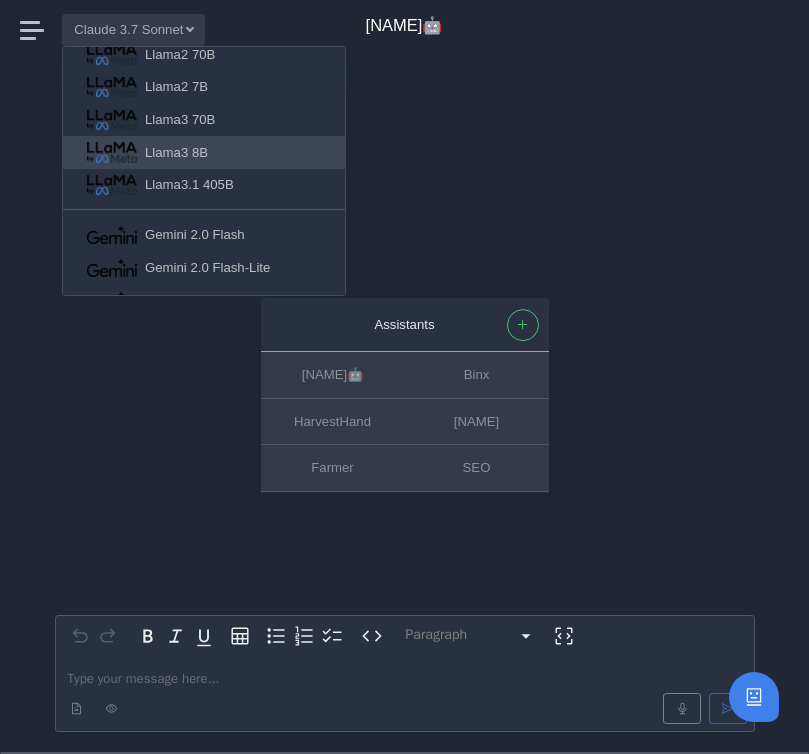 click on "Llama3 8B" at bounding box center [204, 152] 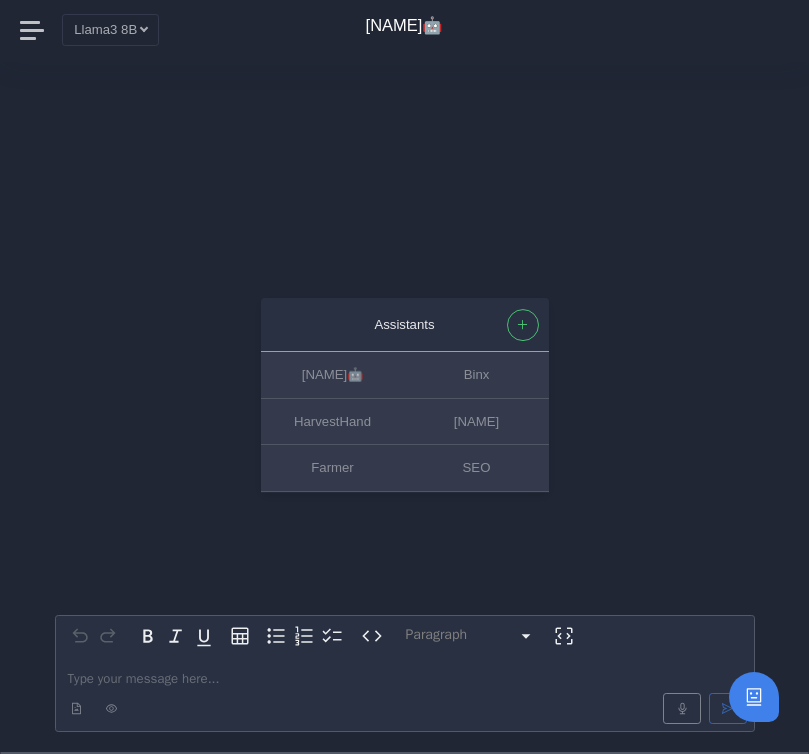 click at bounding box center [405, 678] 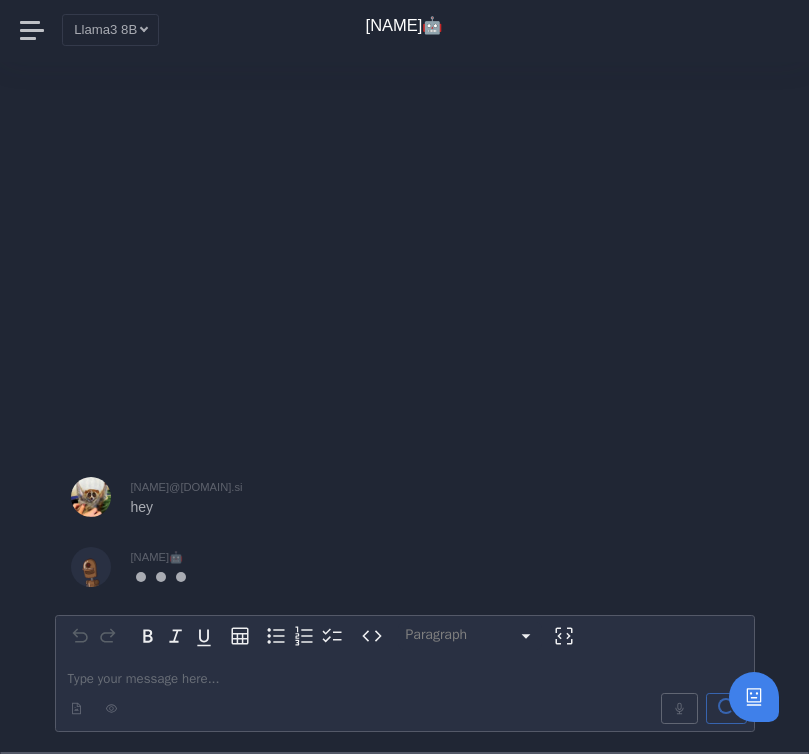 scroll, scrollTop: 0, scrollLeft: 0, axis: both 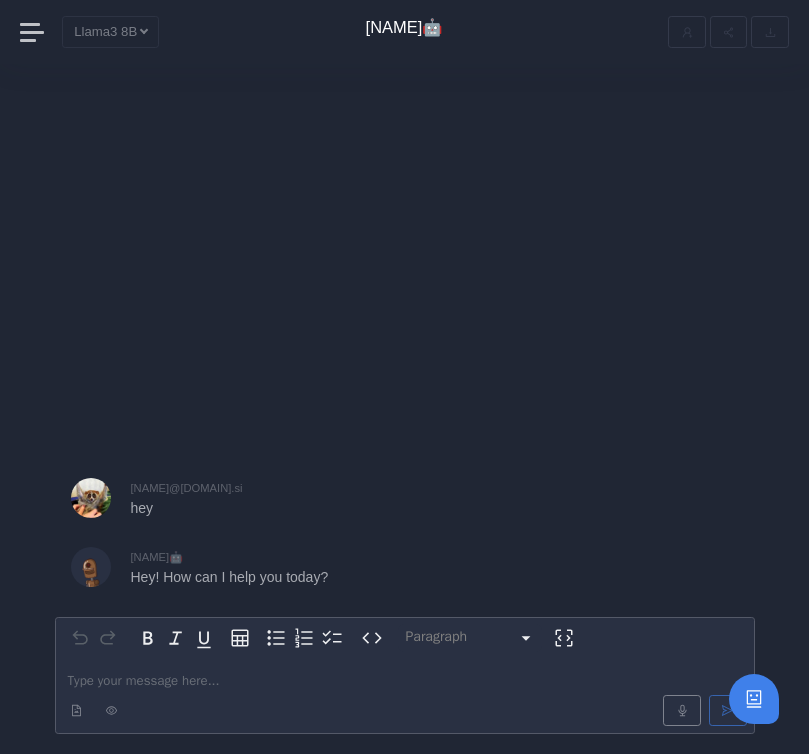 click on "Llama3 8B Claude 3.5 Haiku Claude 3 Haiku Claude 3.5 Sonnet Claude 3.7 Sonnet Claude 4 Sonnet Claude 4 Opus CodeLlama 34B CodeLlama 70B CodeLlama 7B Llama2 13B Llama2 70B Llama2 7B Llama3 70B Llama3 8B Llama3.1 405B Gemini 2.0 Flash Gemini 2.0 Flash-Lite Gemini 2.5 Flash Gemini 2.5 Flash-Lite Preview Gemini 2.5 Pro GPT-3.5 GPT-4 GPT-4 Turbo GPT-4.1 GPT-4.1 mini GPT-4.1 nano GPT-4o GPT-4o-mini o1 o1 pro o3 o4 mini Mercury Mercury Coder Mistral Medium Mistral Small Mistral Tiny Mixtral 8x7B Open Mixtral 8x22B Open Mixtral 8x7B" at bounding box center (110, 31) 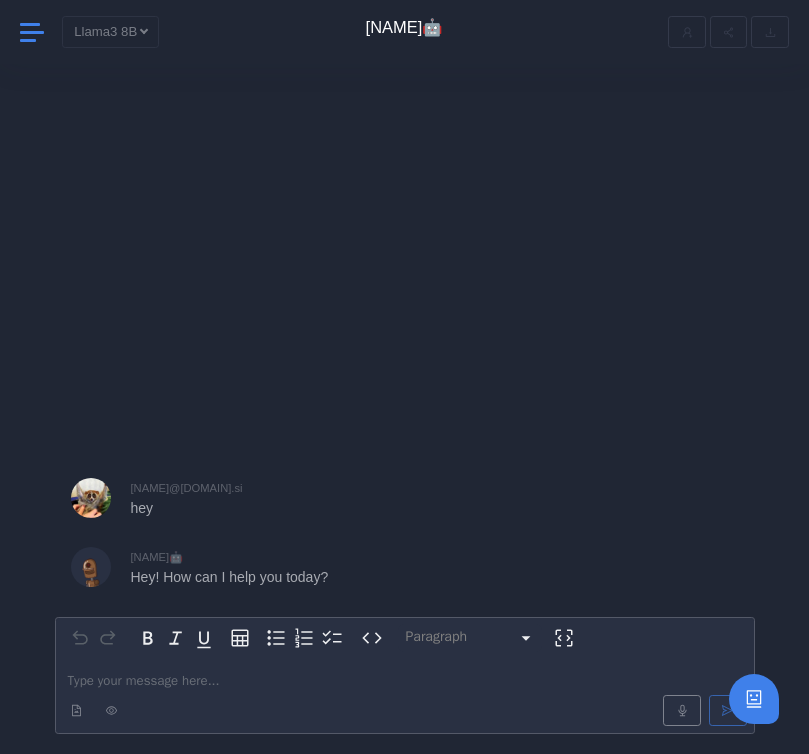 click at bounding box center [33, 32] 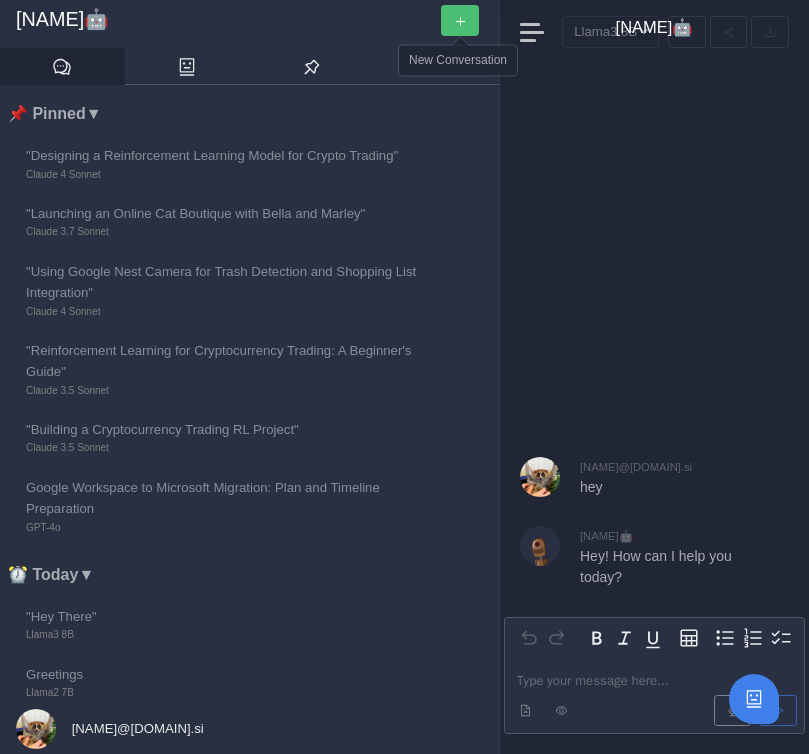 click 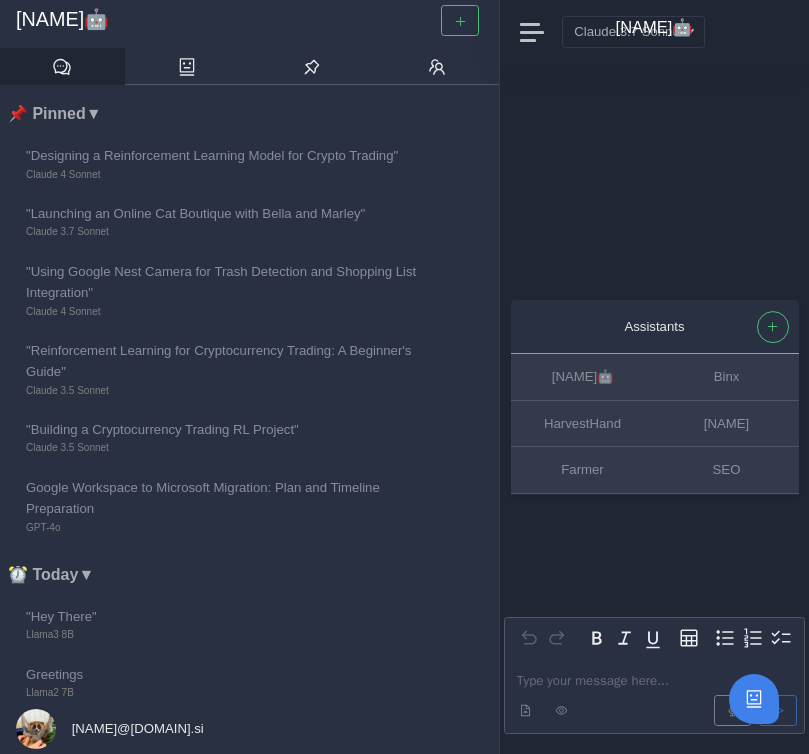 click on "Sofia🤖" at bounding box center [655, 28] 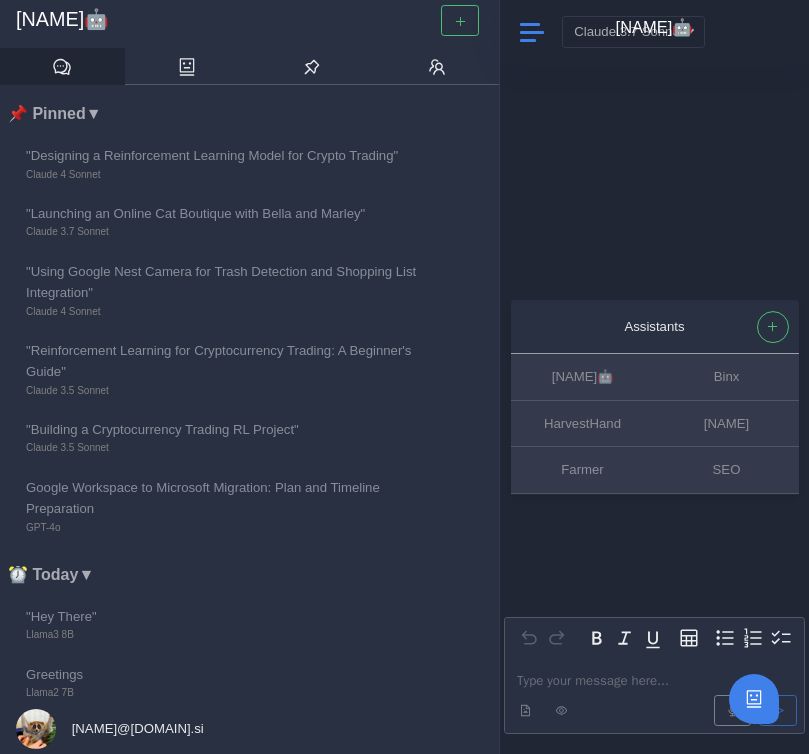 click at bounding box center (532, 32) 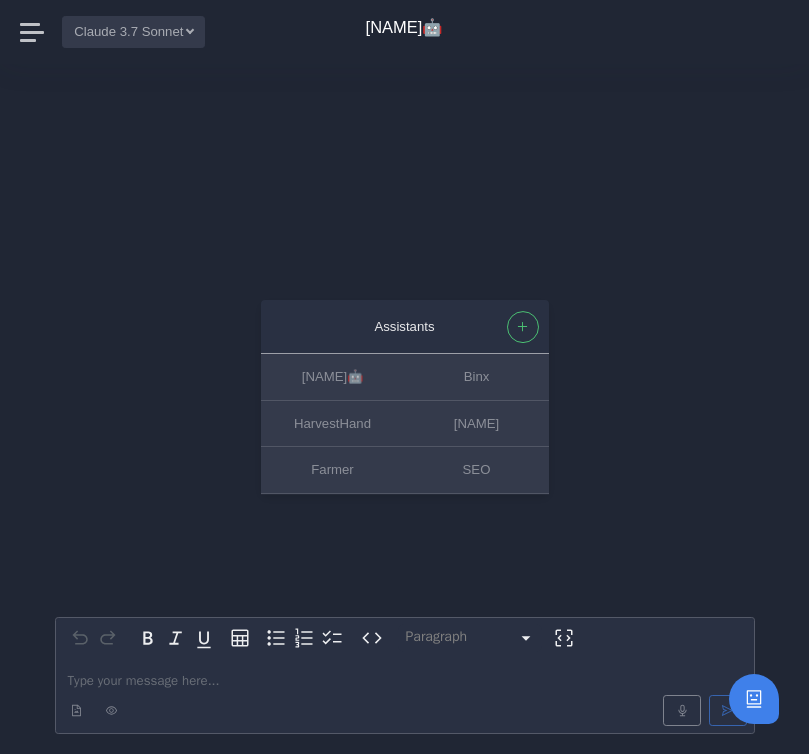 click on "Claude 3.7 Sonnet" at bounding box center [133, 31] 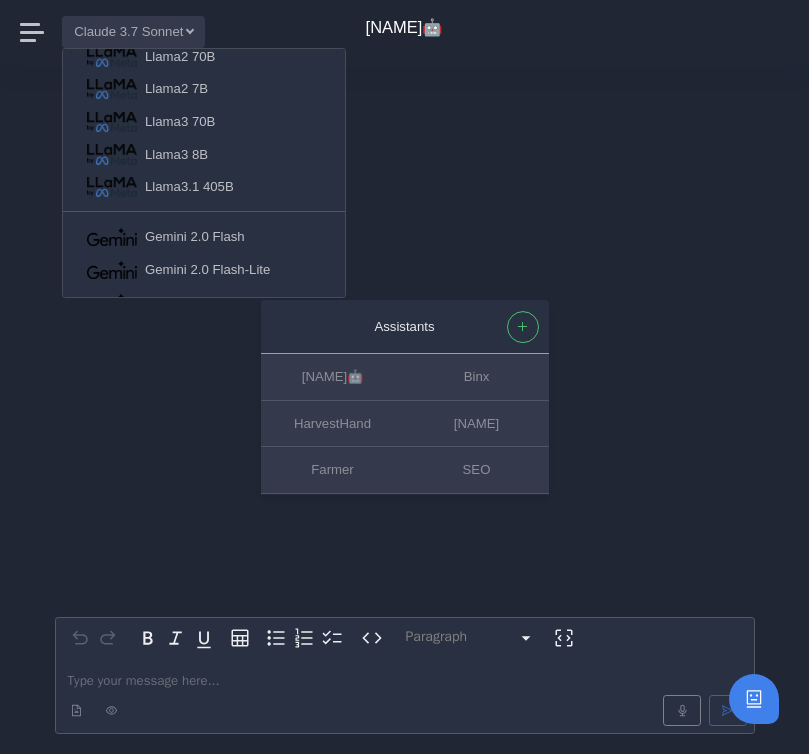 scroll, scrollTop: 2, scrollLeft: 0, axis: vertical 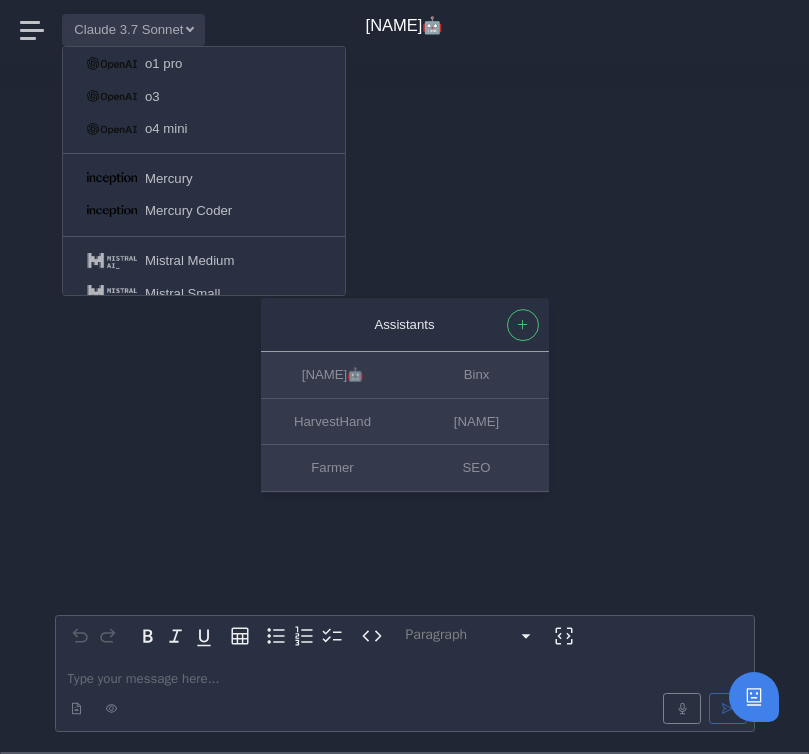 click on "Assistants Sofia🤖 Binx HarvestHand test123123 Farmer SEO Paragraph ********* ***** ********* ********* ********* ********* ********* ********* Type your message here..." at bounding box center [405, 407] 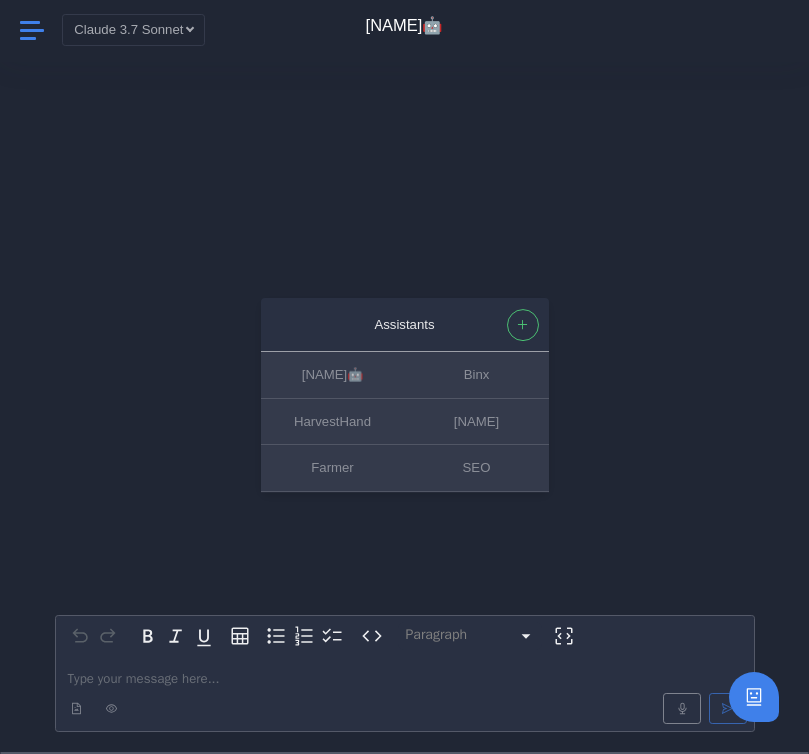 click at bounding box center [33, 30] 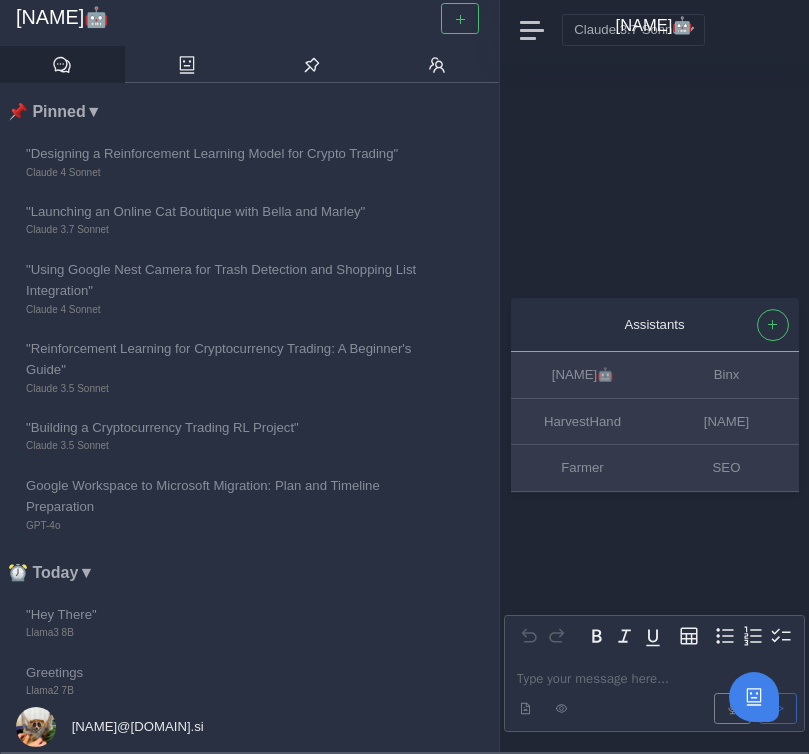 click on "[EMAIL]" at bounding box center [110, 727] 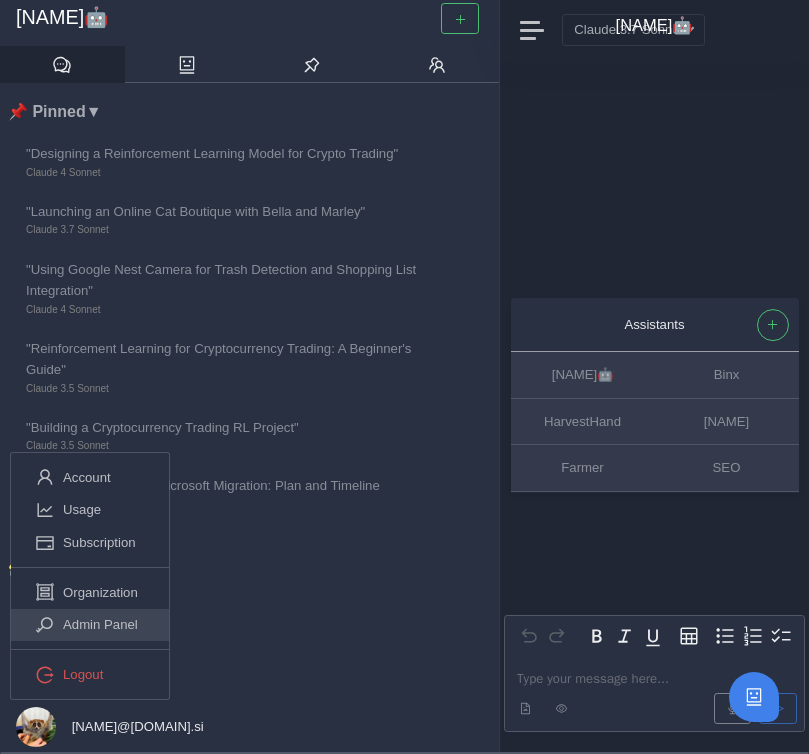 click on "Admin Panel" at bounding box center [100, 624] 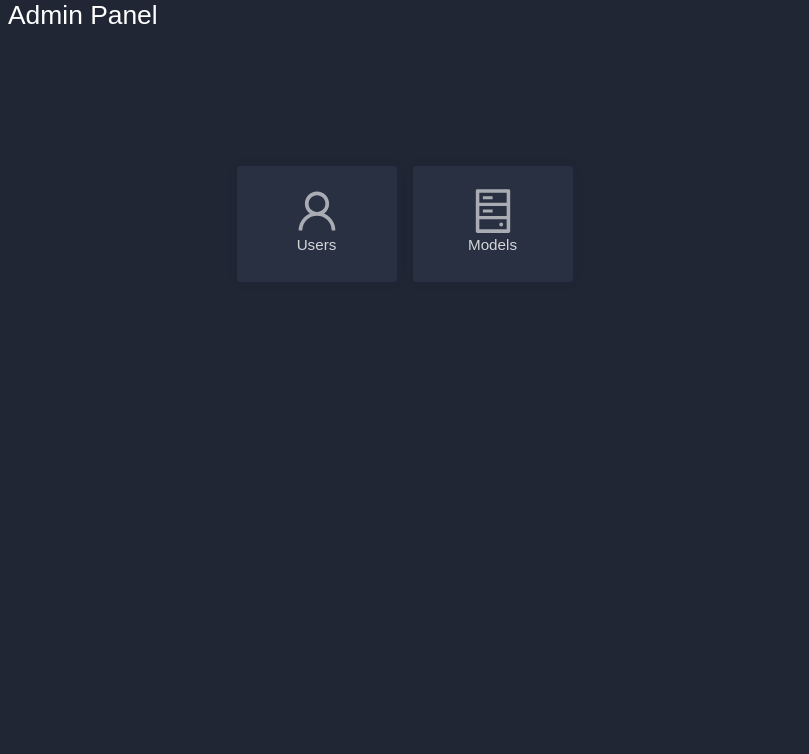 click 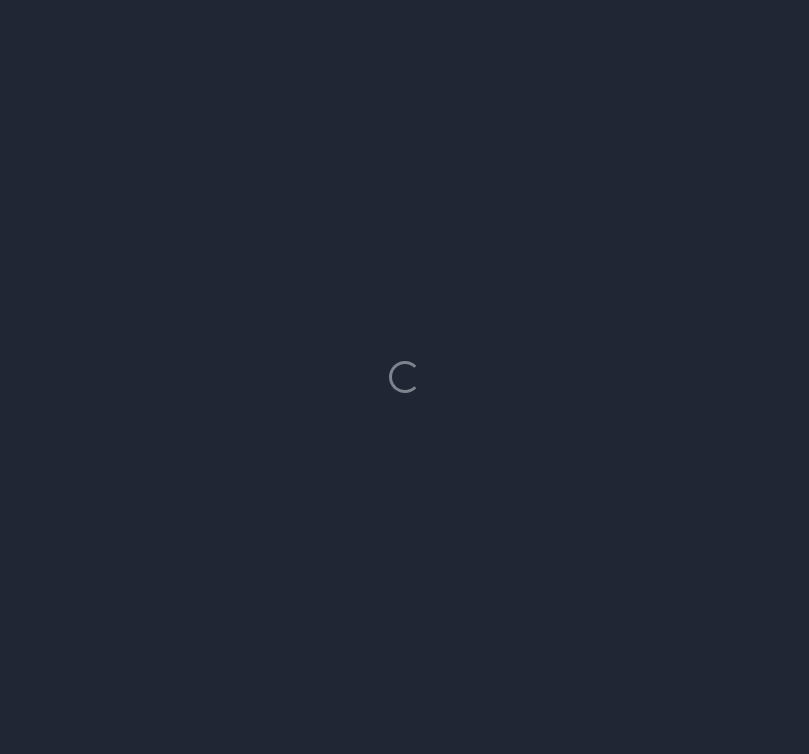 scroll, scrollTop: 8, scrollLeft: 0, axis: vertical 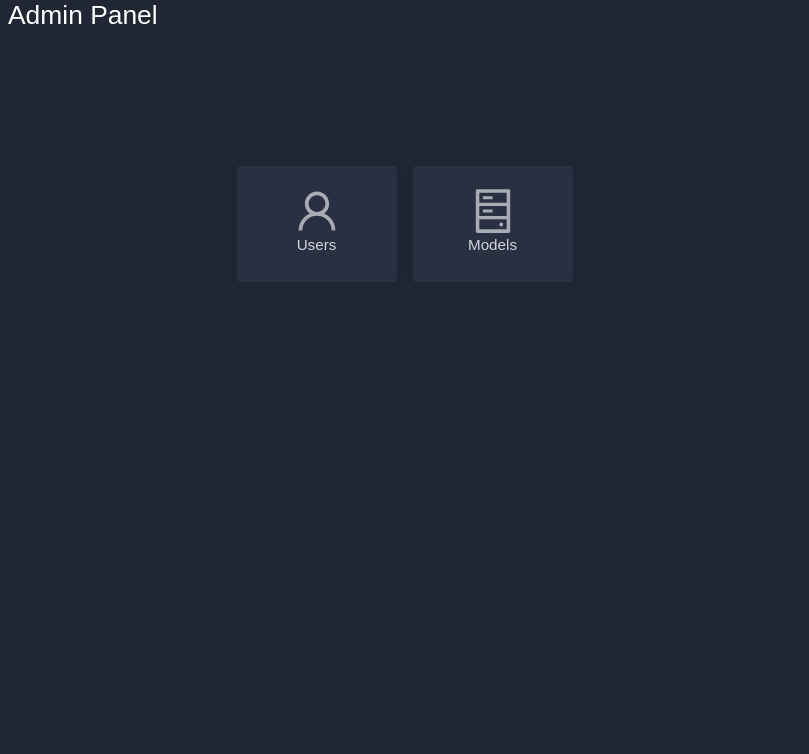 click on "Models" at bounding box center [493, 245] 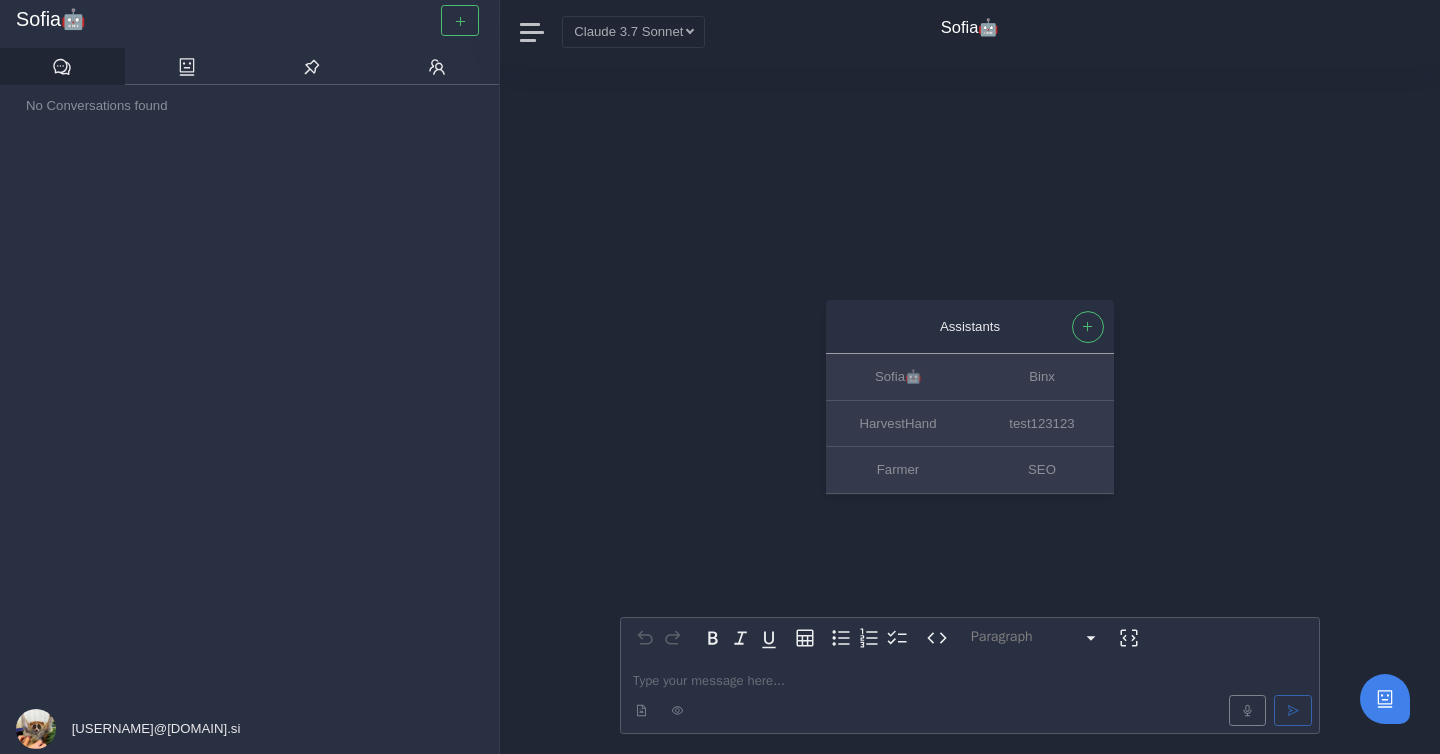 scroll, scrollTop: 0, scrollLeft: 0, axis: both 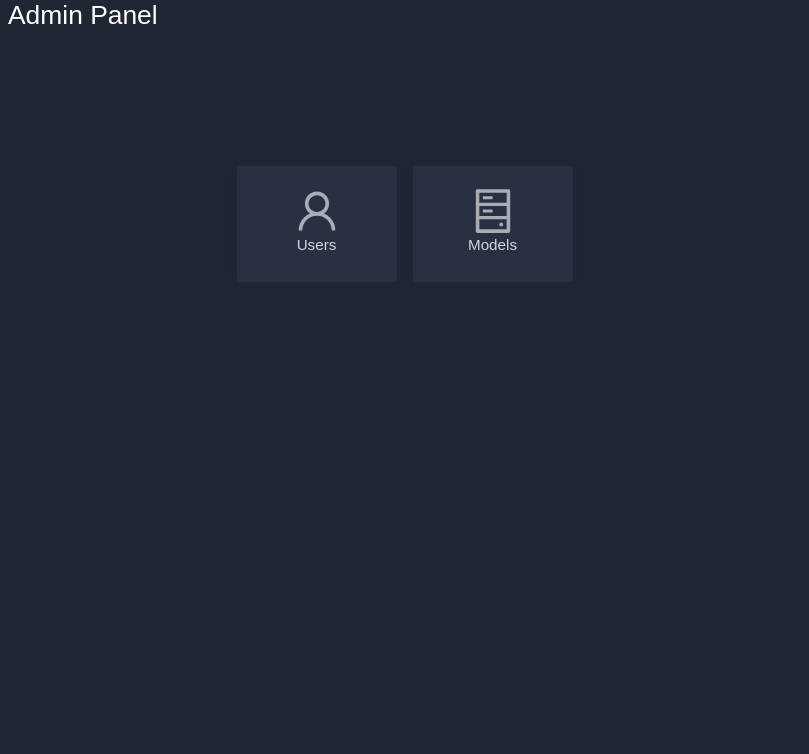 click 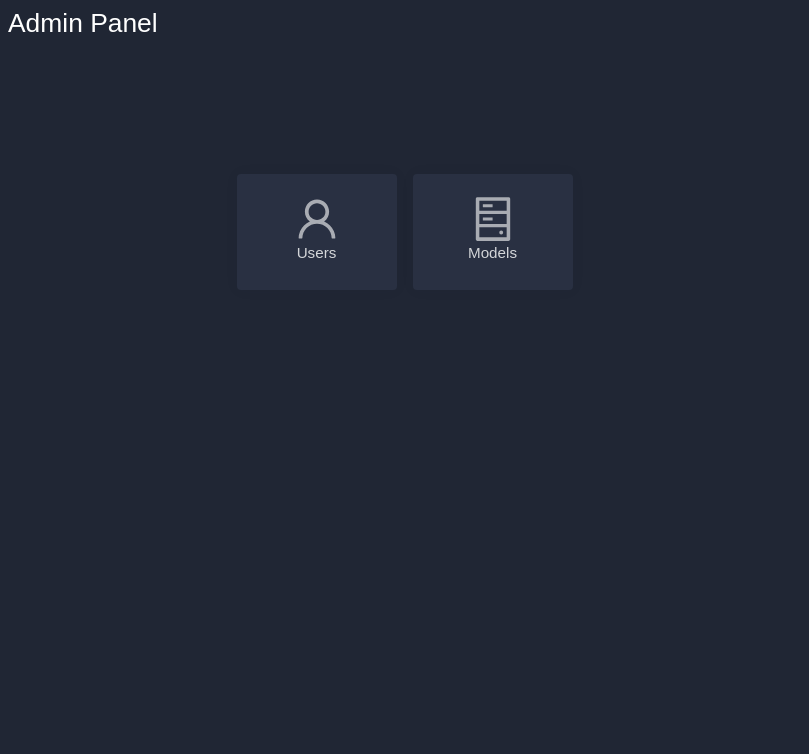 scroll, scrollTop: 8, scrollLeft: 0, axis: vertical 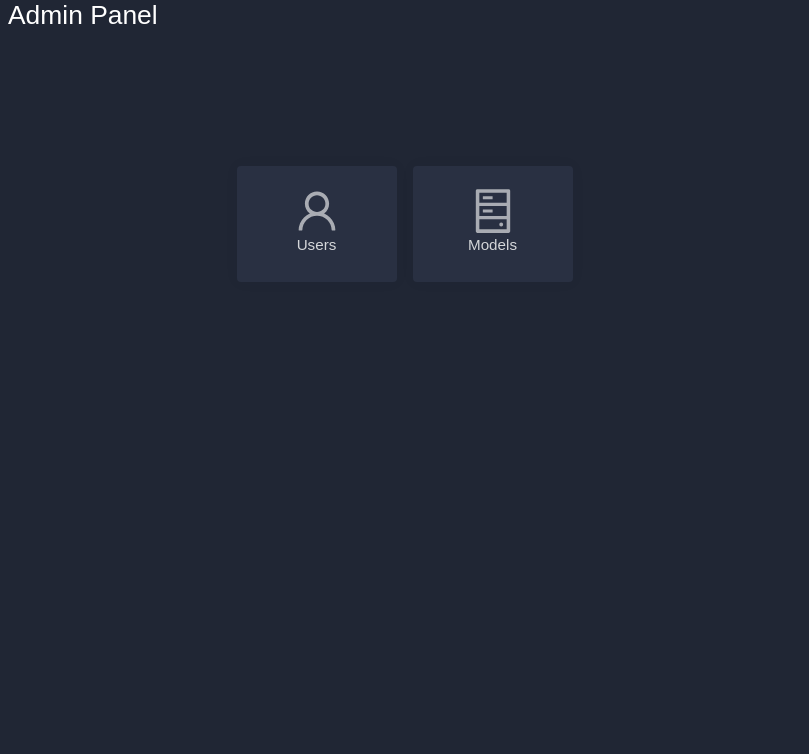 click on "Models" at bounding box center [493, 245] 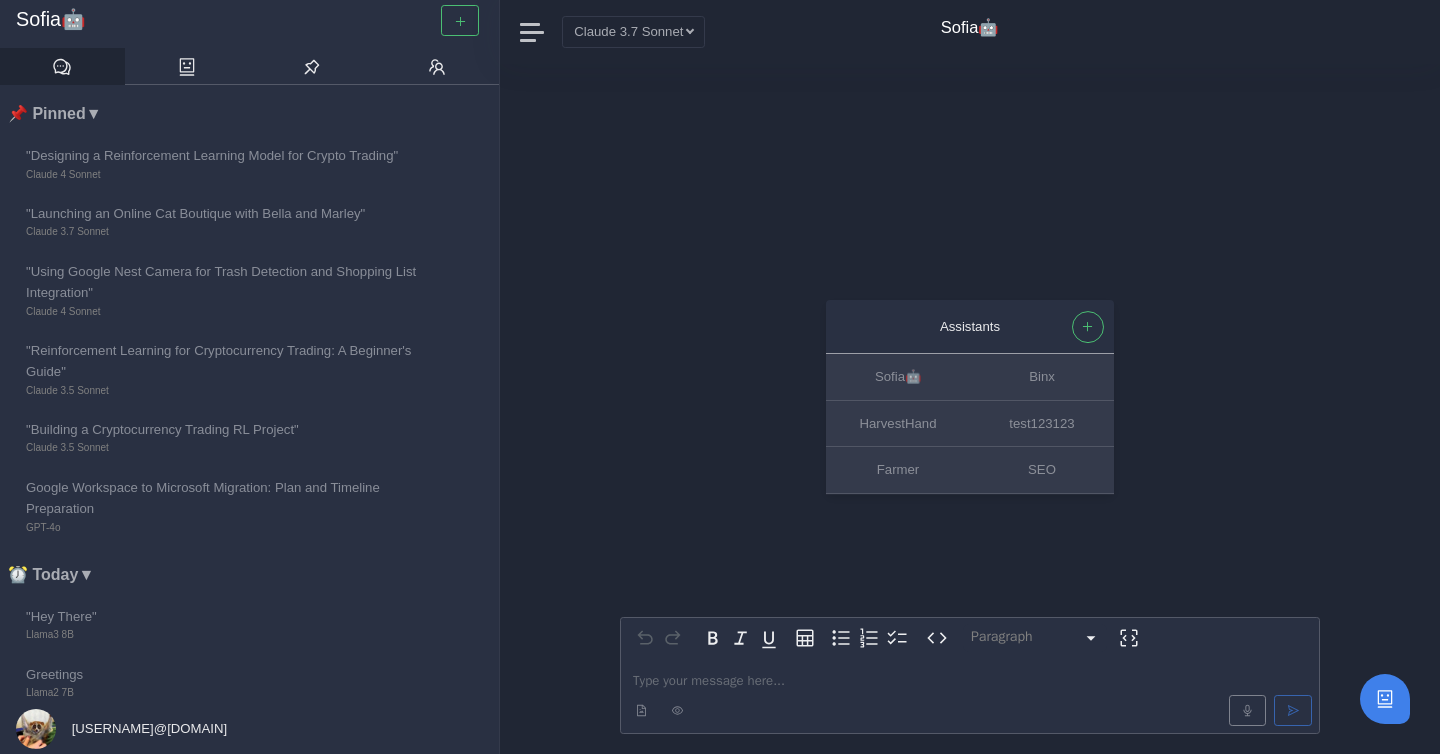 scroll, scrollTop: 0, scrollLeft: 0, axis: both 